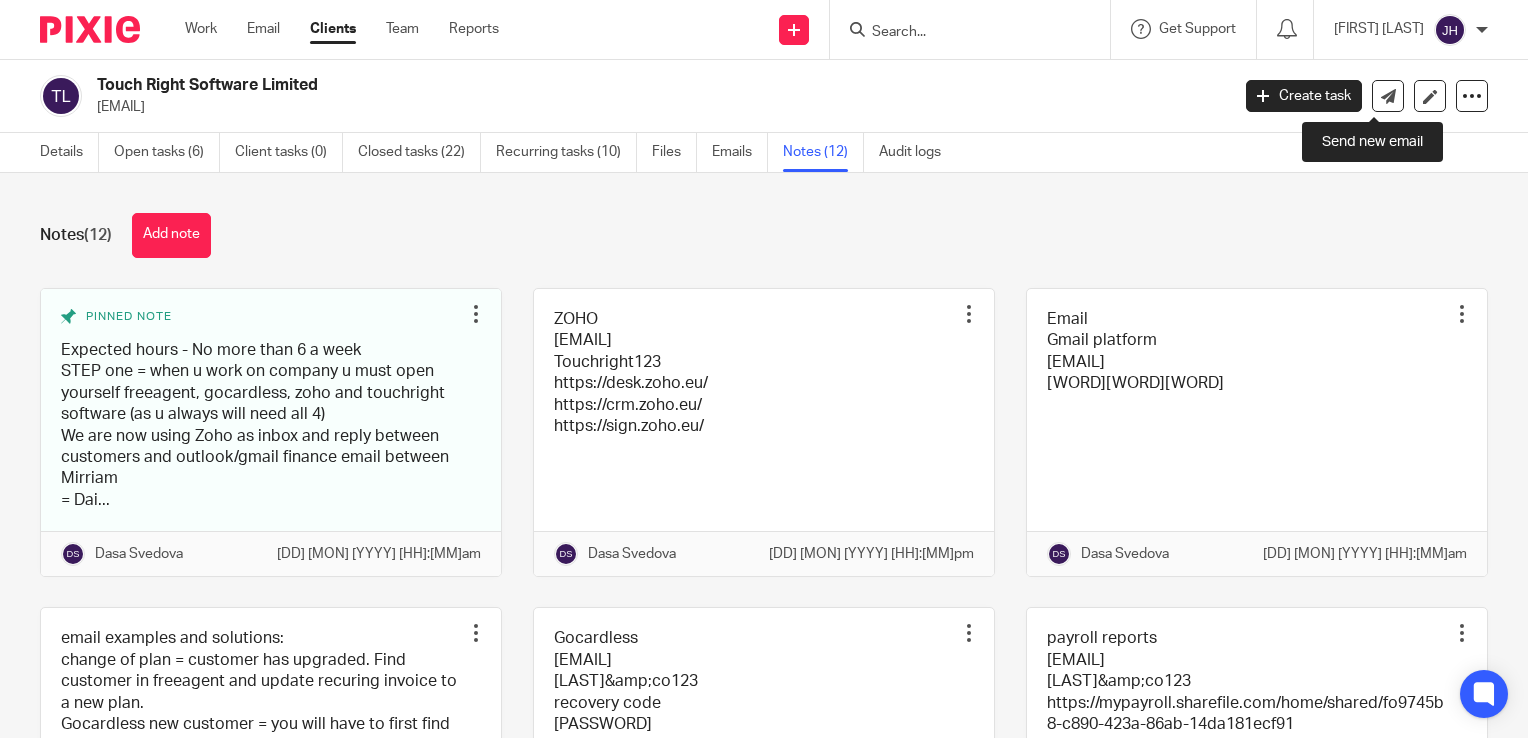 scroll, scrollTop: 0, scrollLeft: 0, axis: both 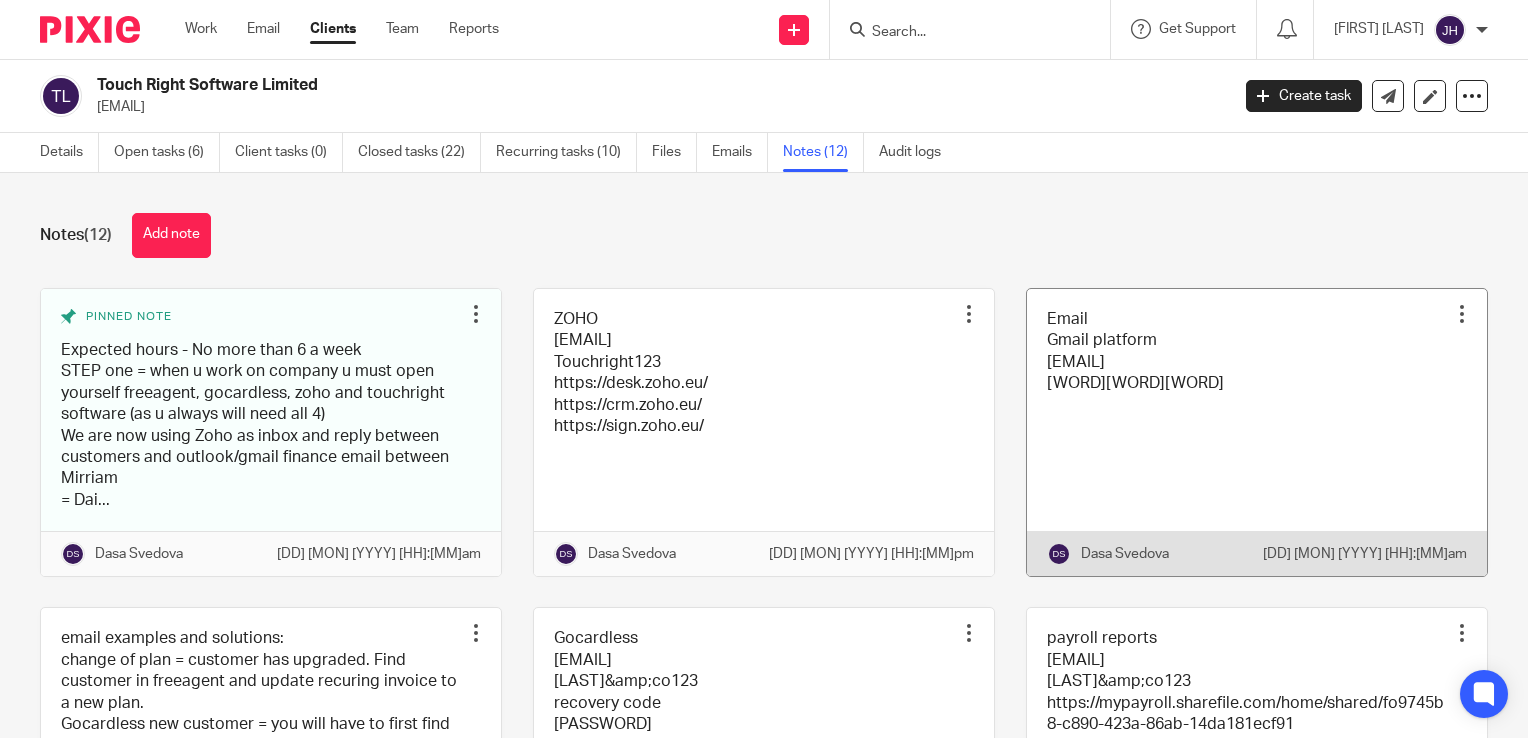 click at bounding box center [1257, 433] 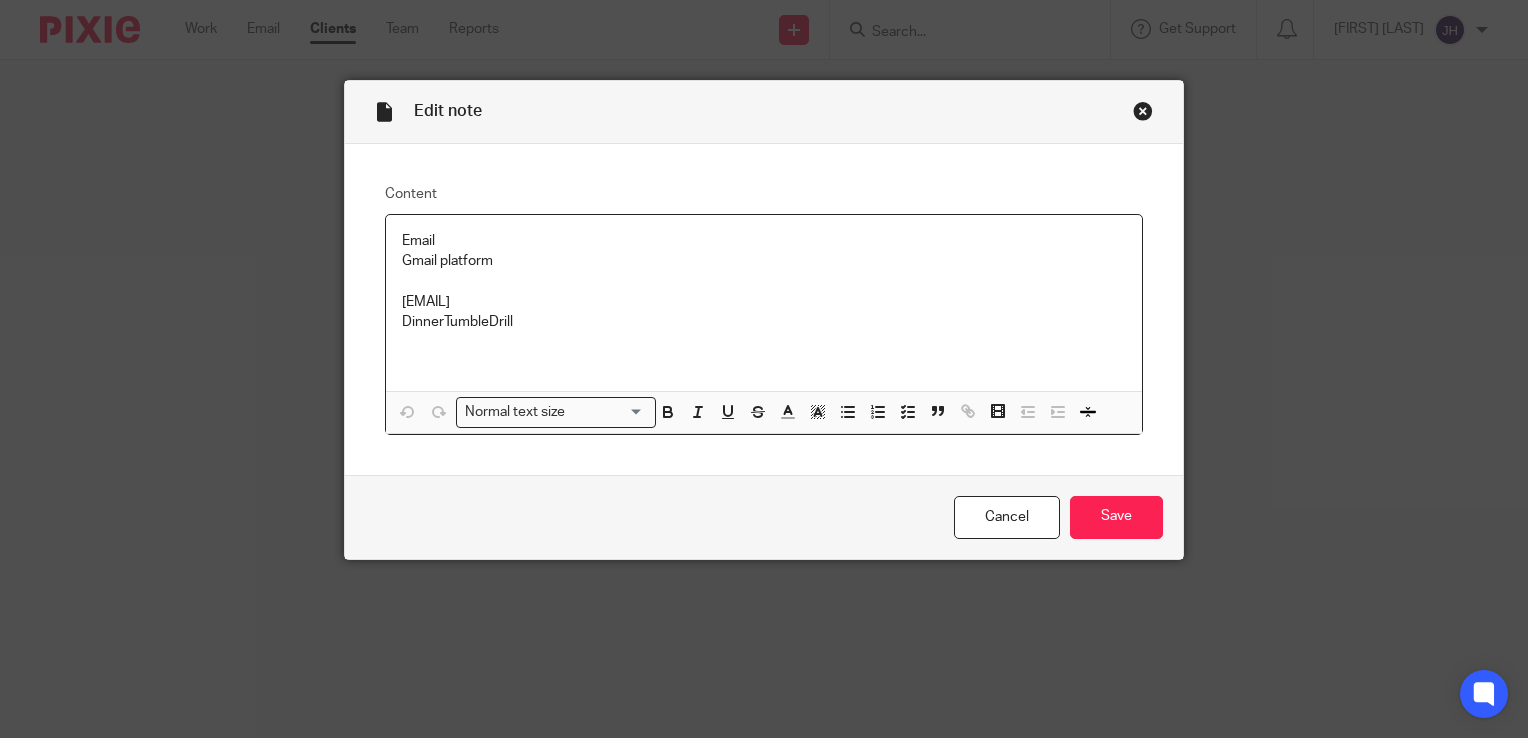 scroll, scrollTop: 0, scrollLeft: 0, axis: both 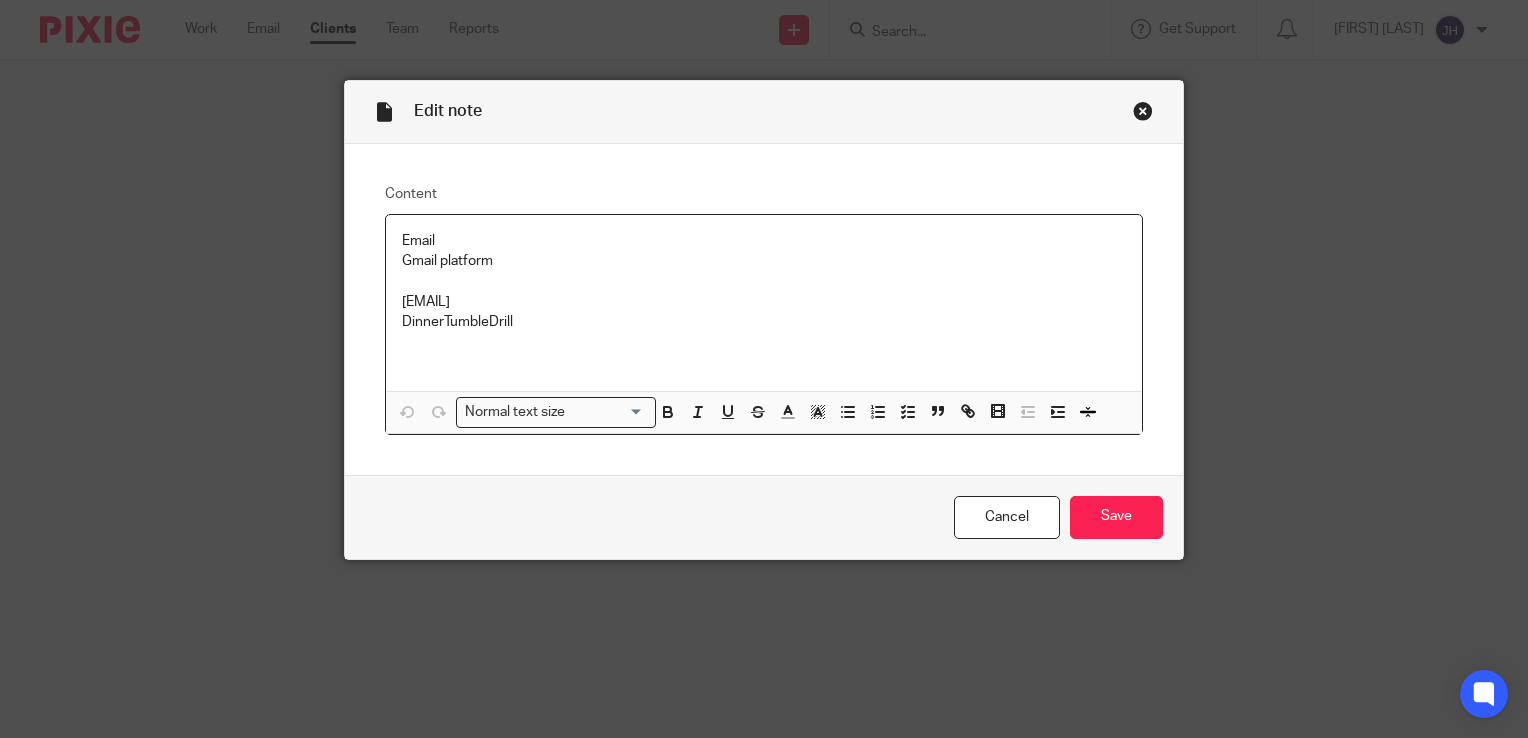 drag, startPoint x: 604, startPoint y: 303, endPoint x: 335, endPoint y: 302, distance: 269.00186 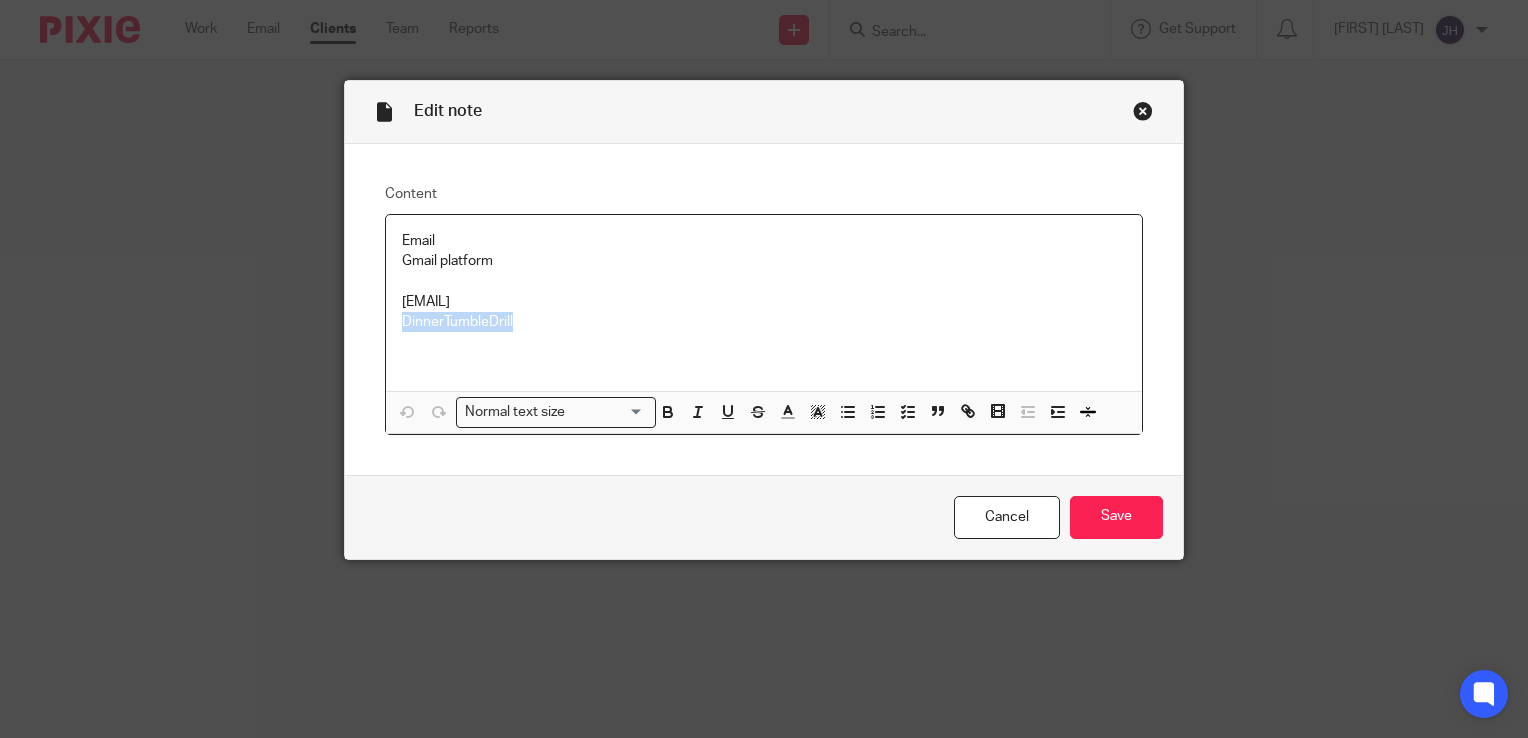 drag, startPoint x: 517, startPoint y: 318, endPoint x: 383, endPoint y: 314, distance: 134.0597 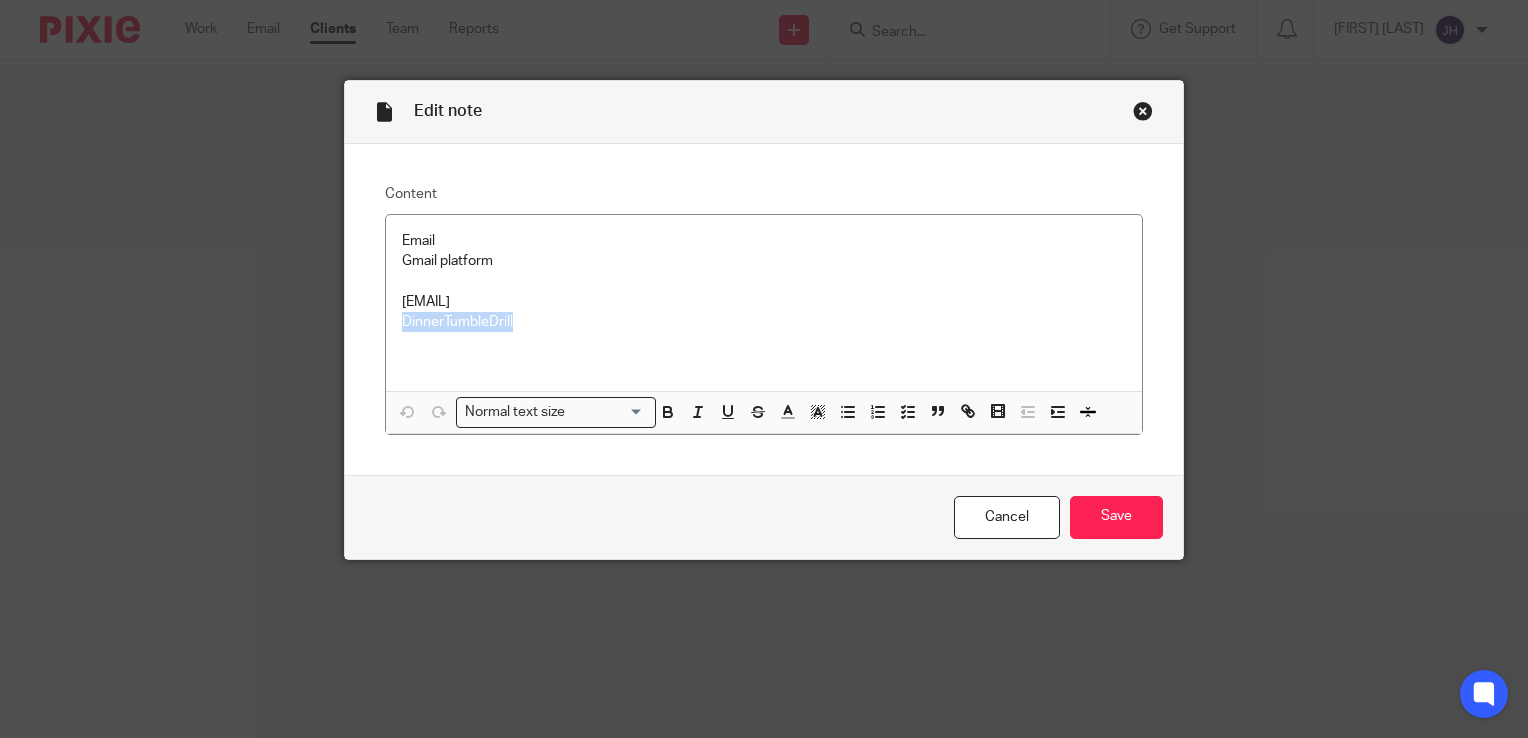 click at bounding box center (1143, 111) 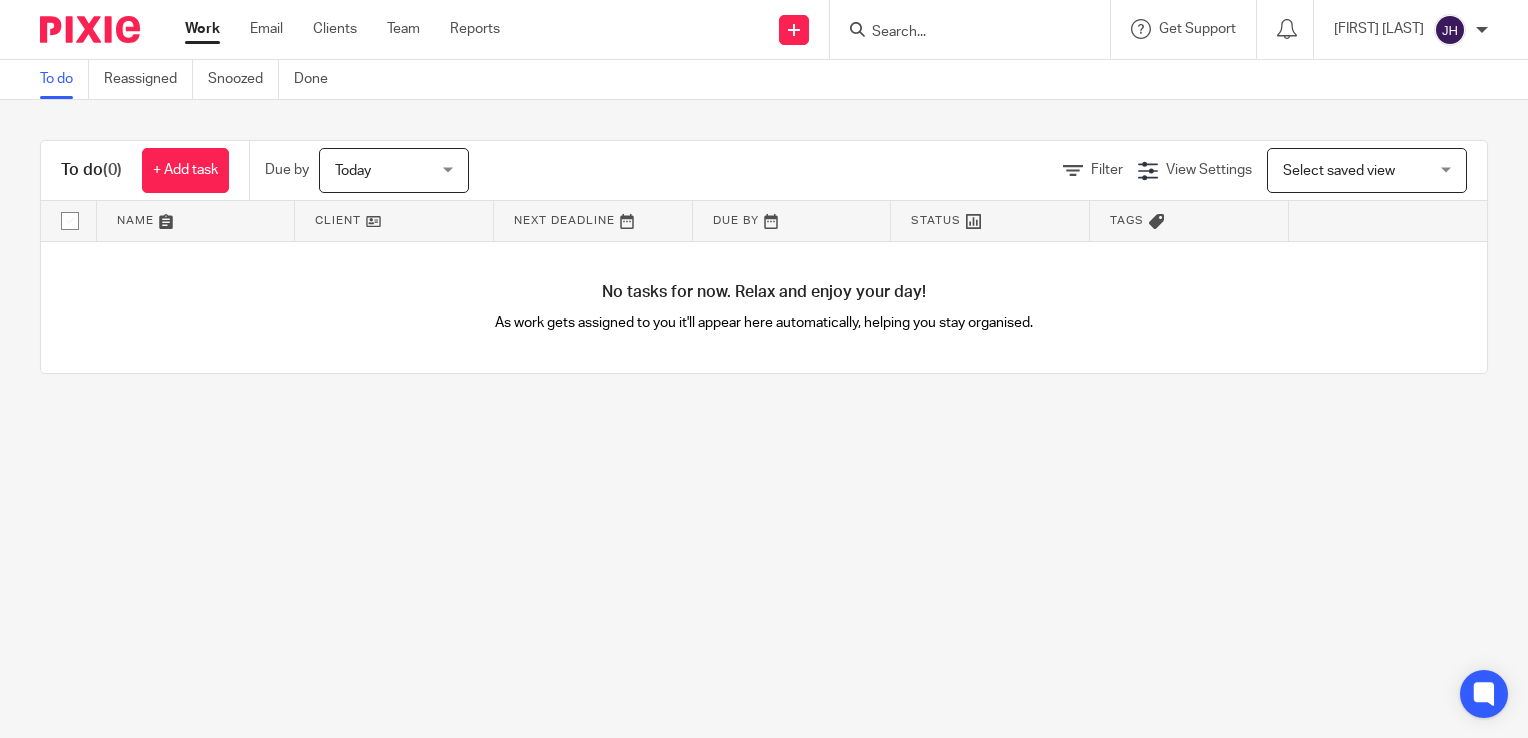 scroll, scrollTop: 0, scrollLeft: 0, axis: both 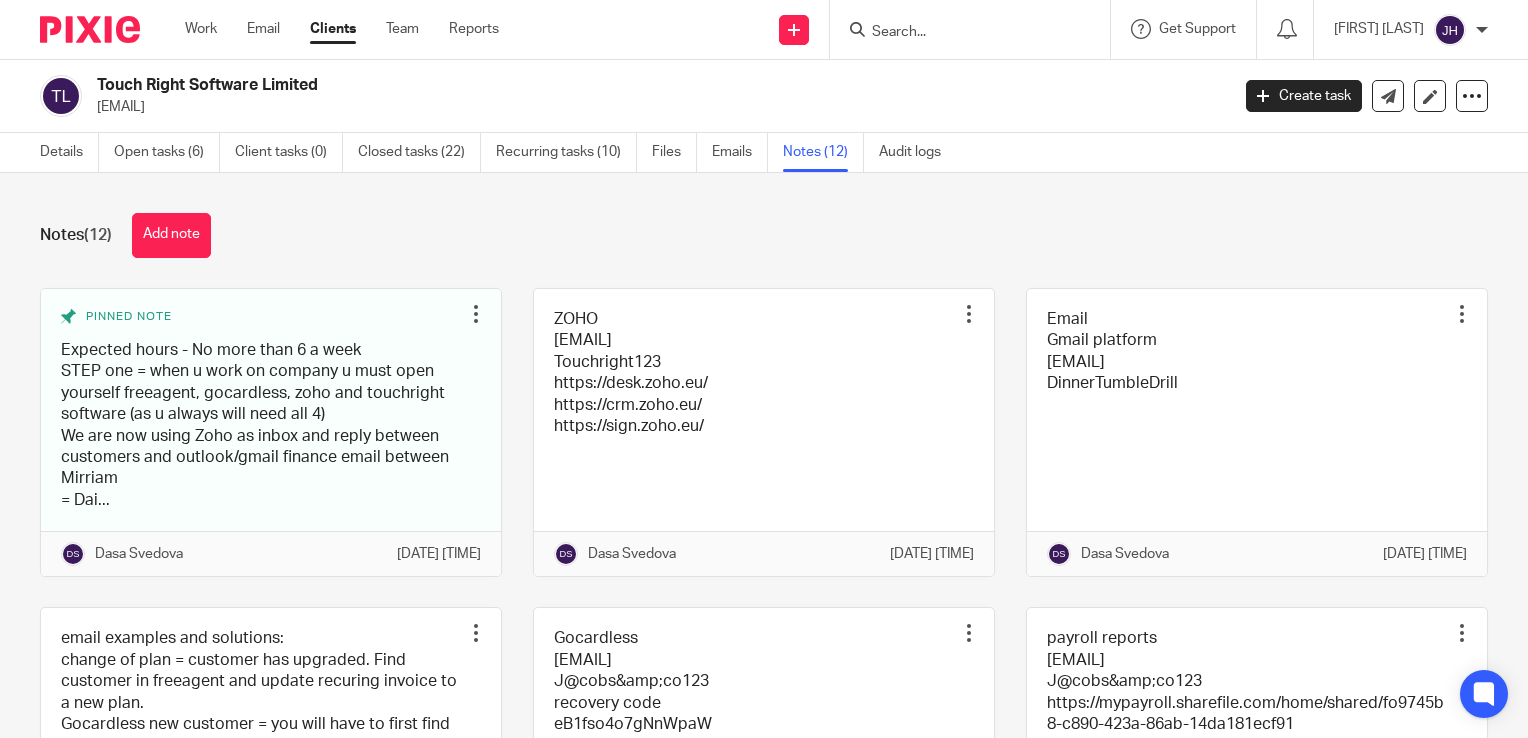 click on "Clients" at bounding box center [333, 29] 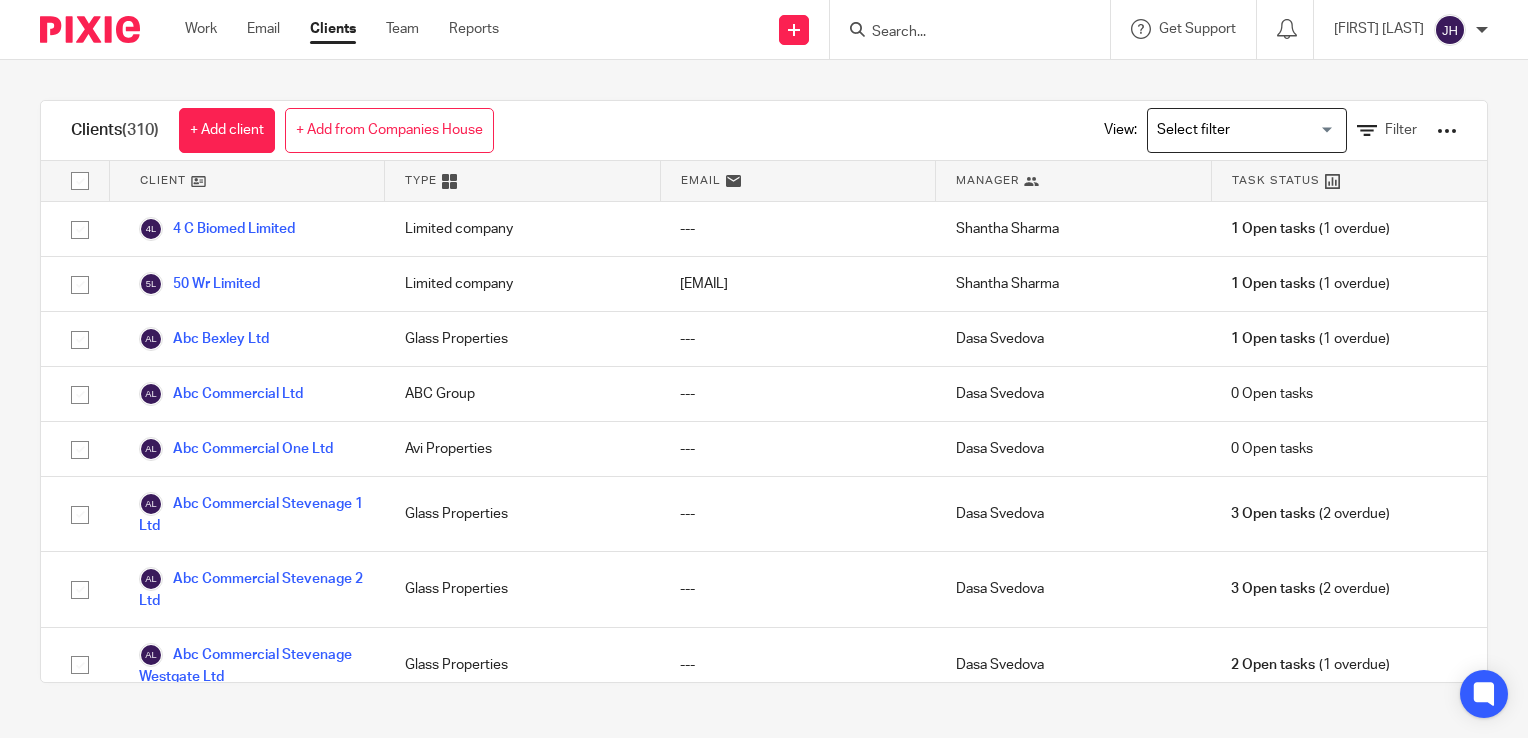 scroll, scrollTop: 0, scrollLeft: 0, axis: both 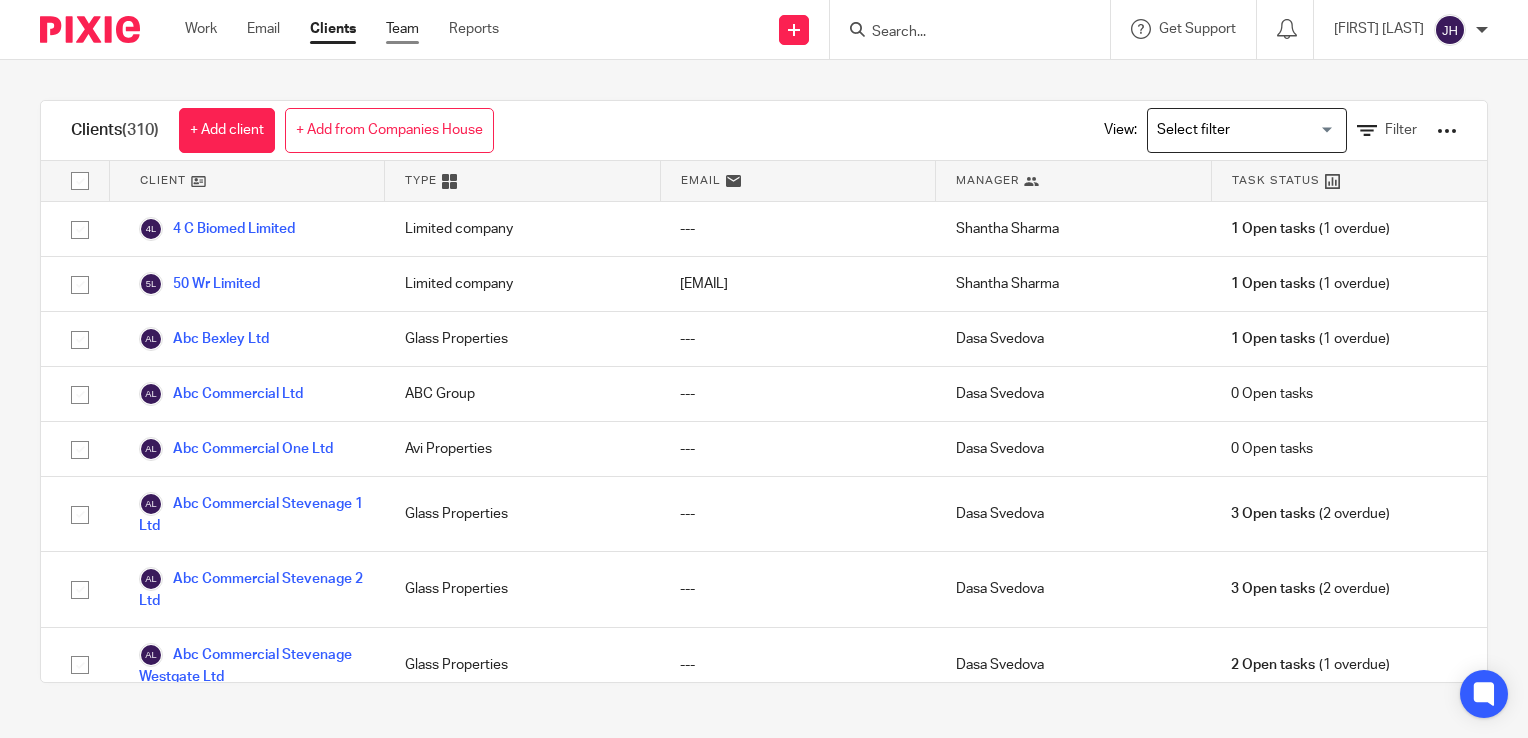 click on "Team" at bounding box center [402, 29] 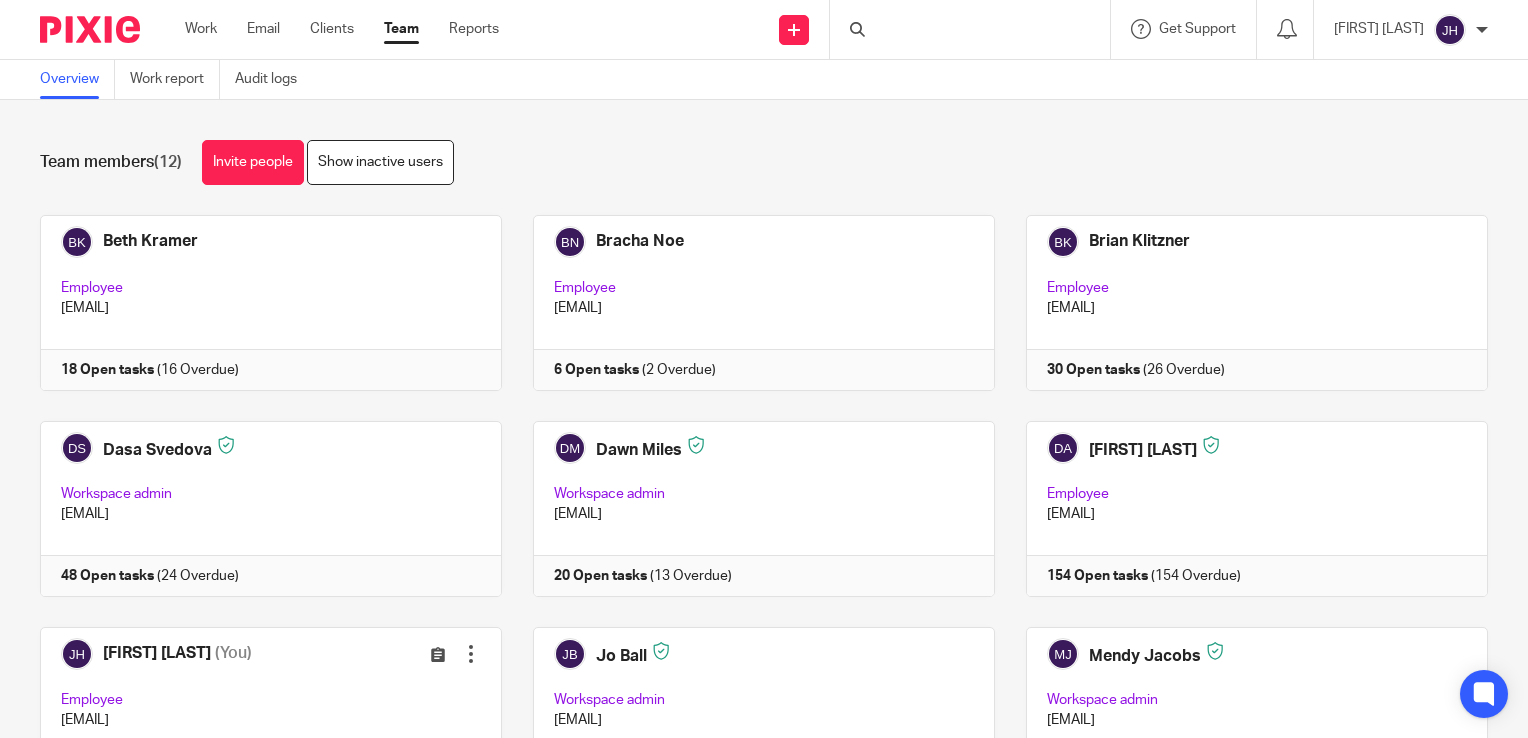 scroll, scrollTop: 0, scrollLeft: 0, axis: both 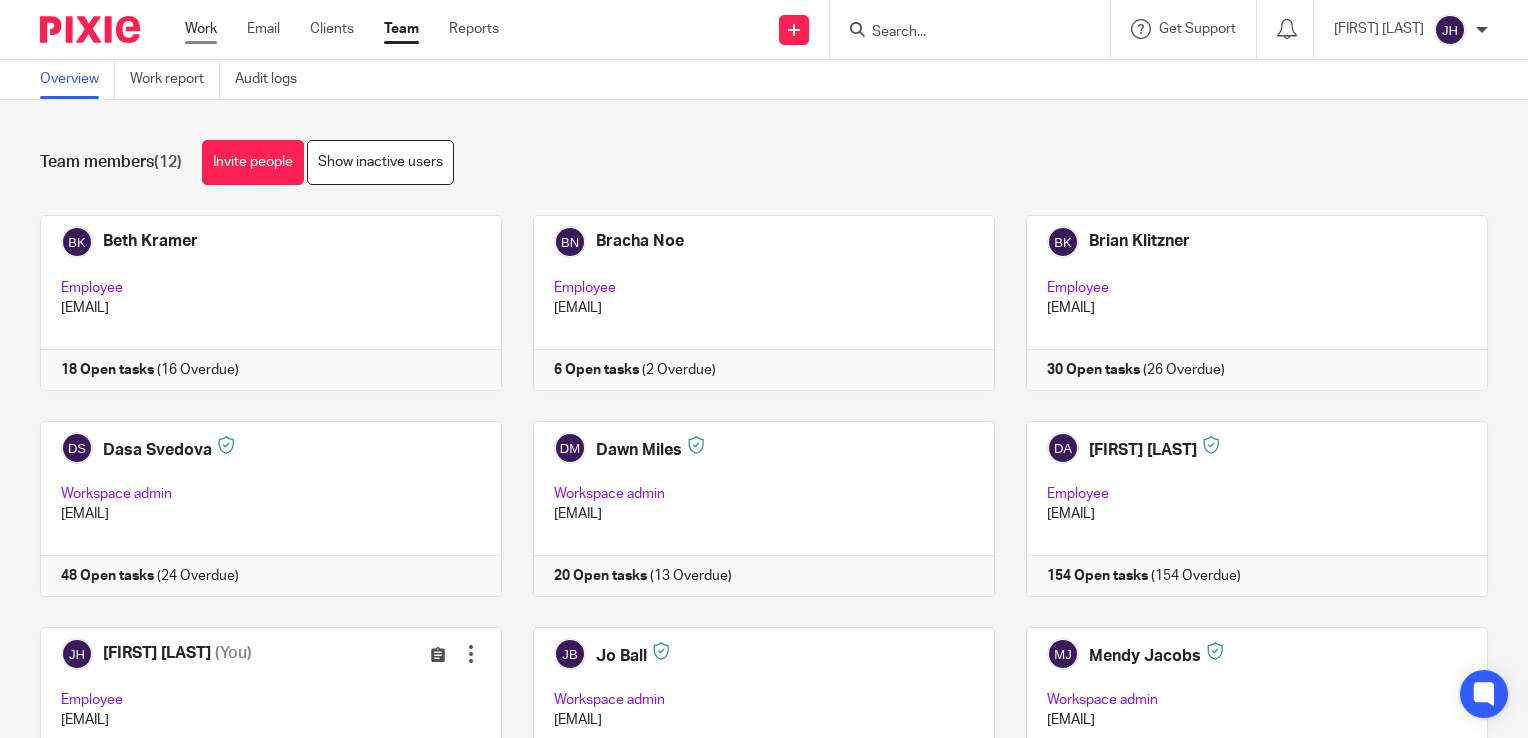 click on "Work" at bounding box center (201, 29) 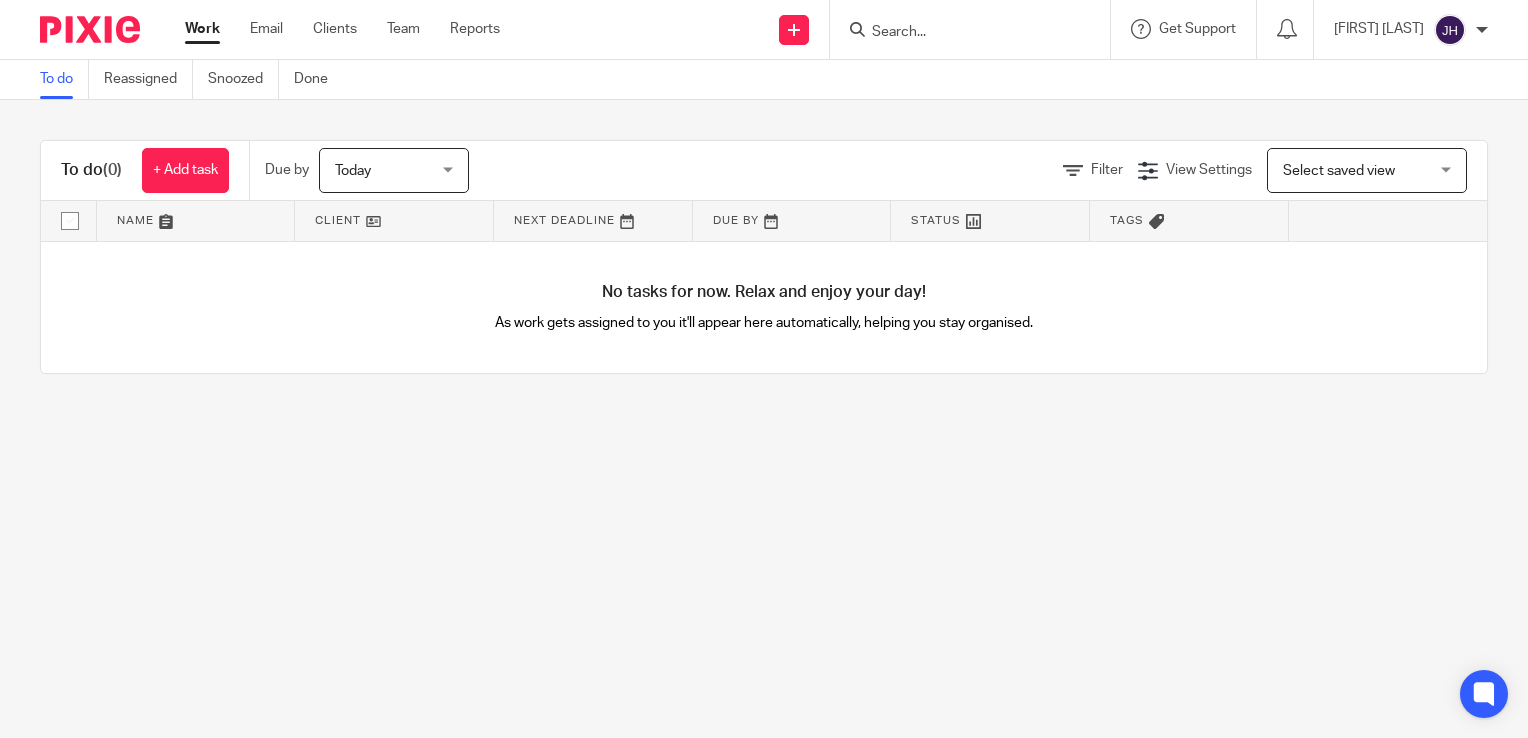 scroll, scrollTop: 0, scrollLeft: 0, axis: both 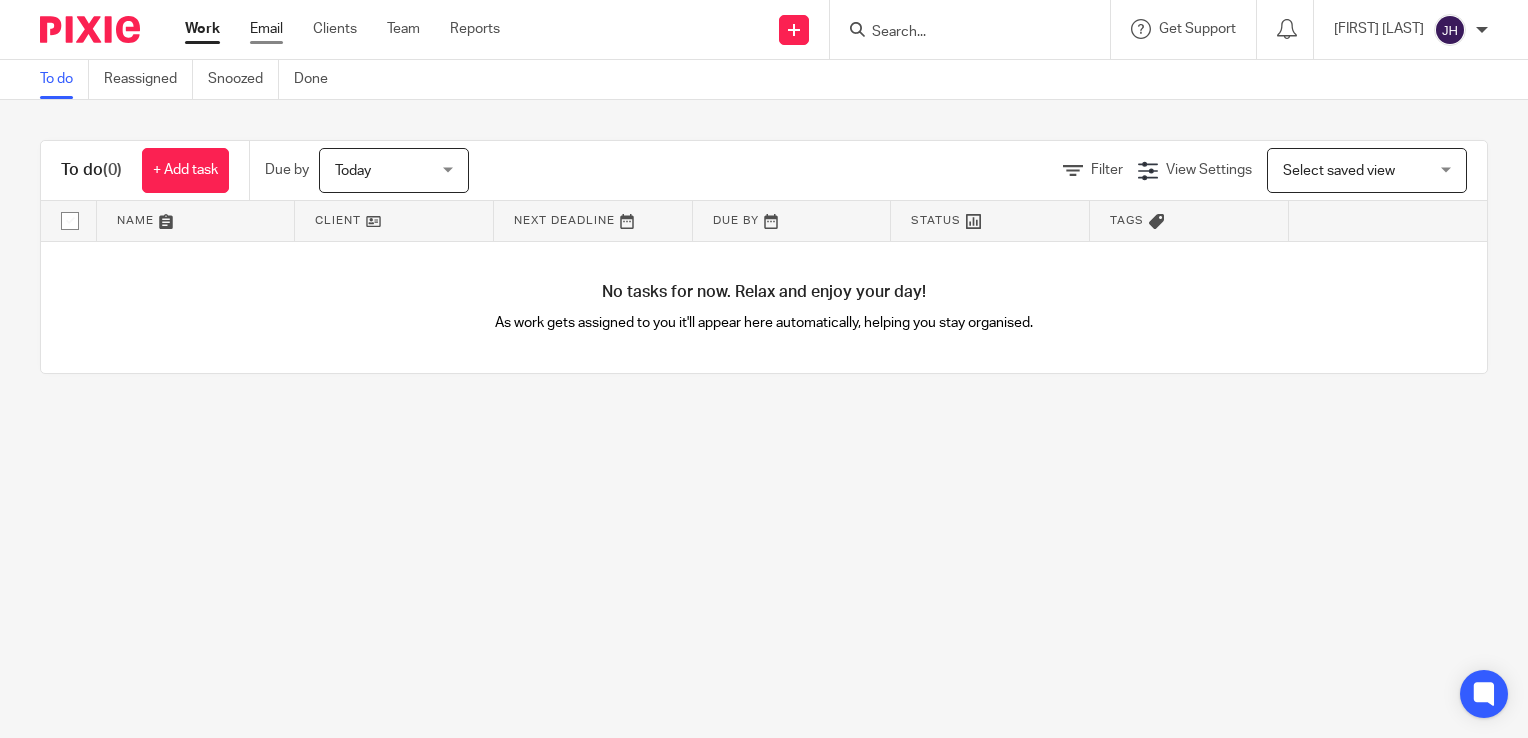 click on "Email" at bounding box center (266, 29) 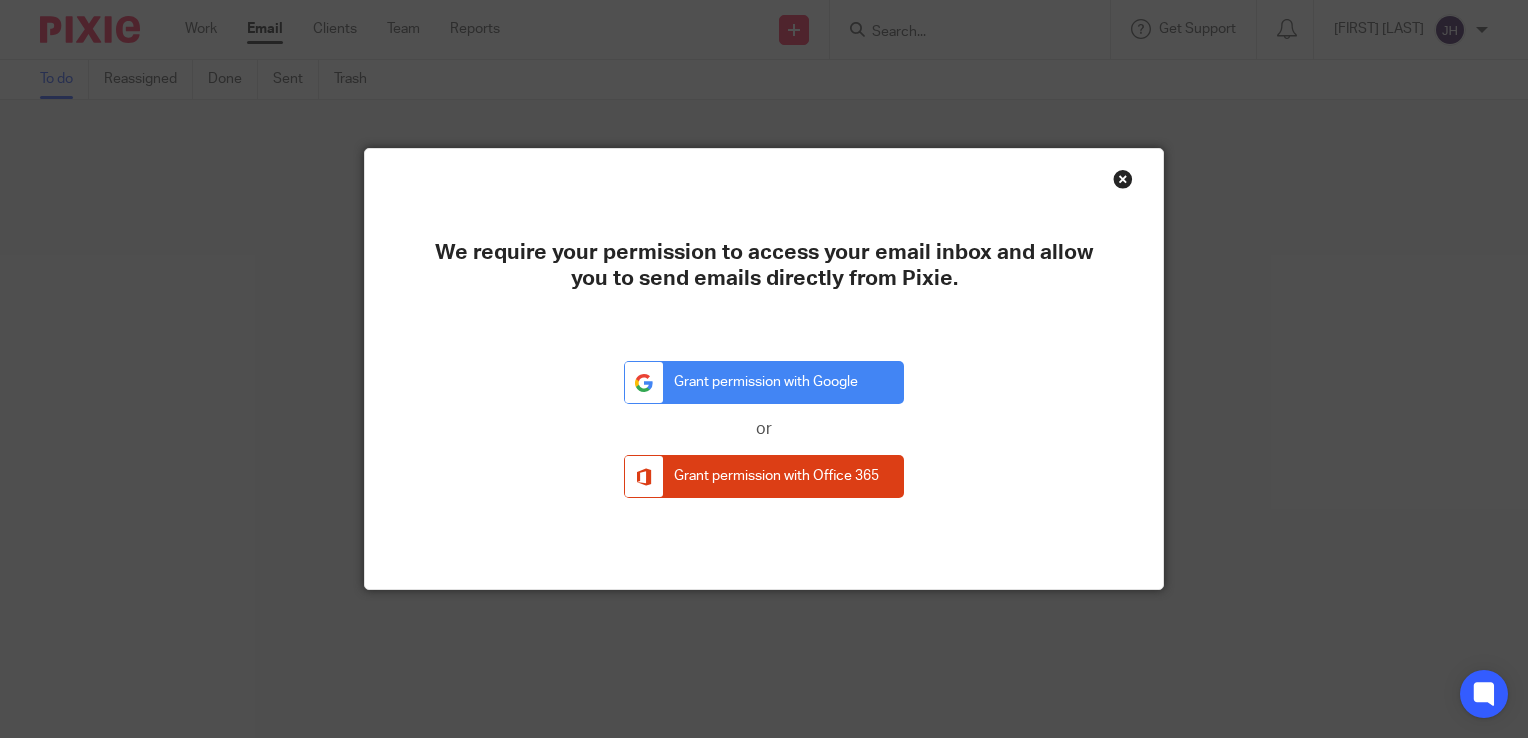 scroll, scrollTop: 0, scrollLeft: 0, axis: both 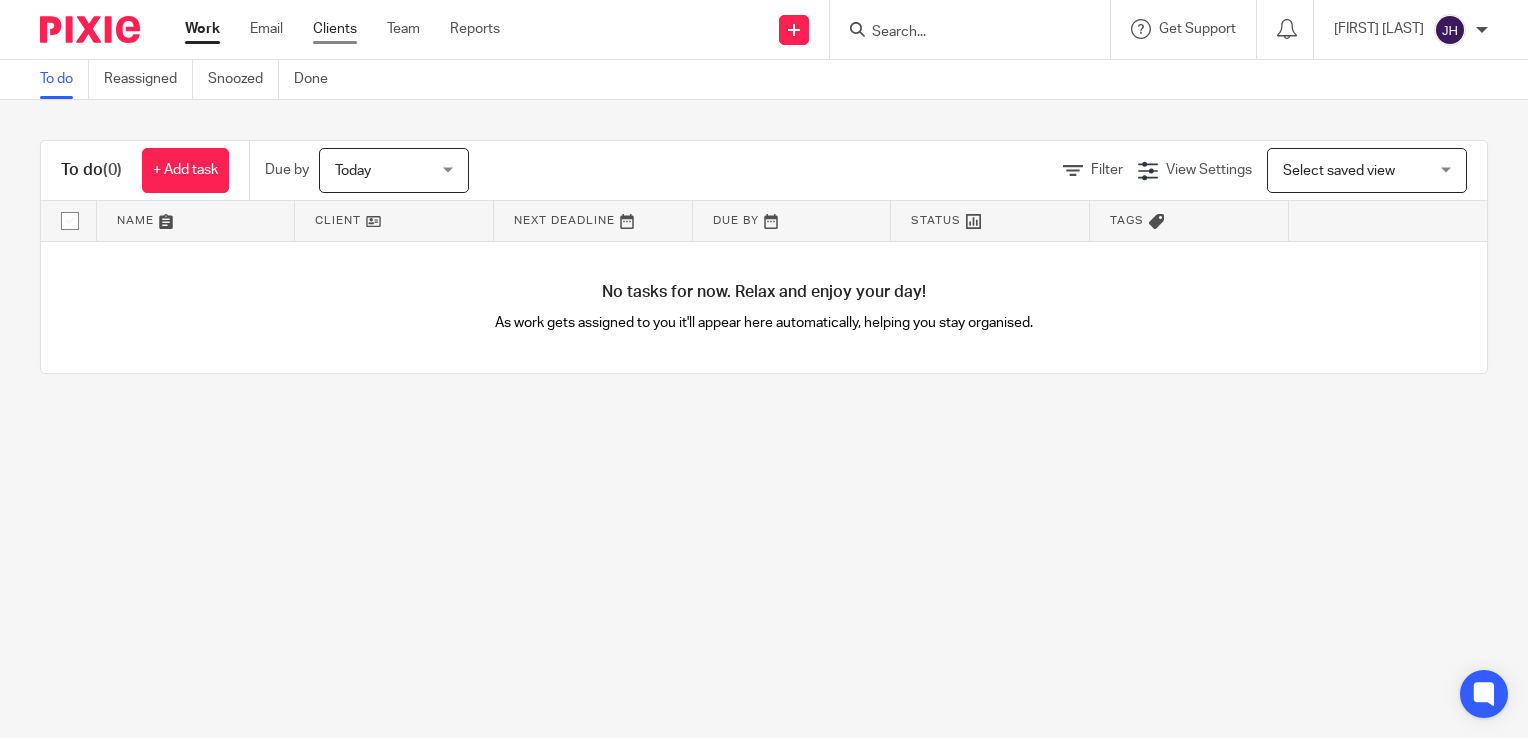 click on "Clients" at bounding box center (335, 29) 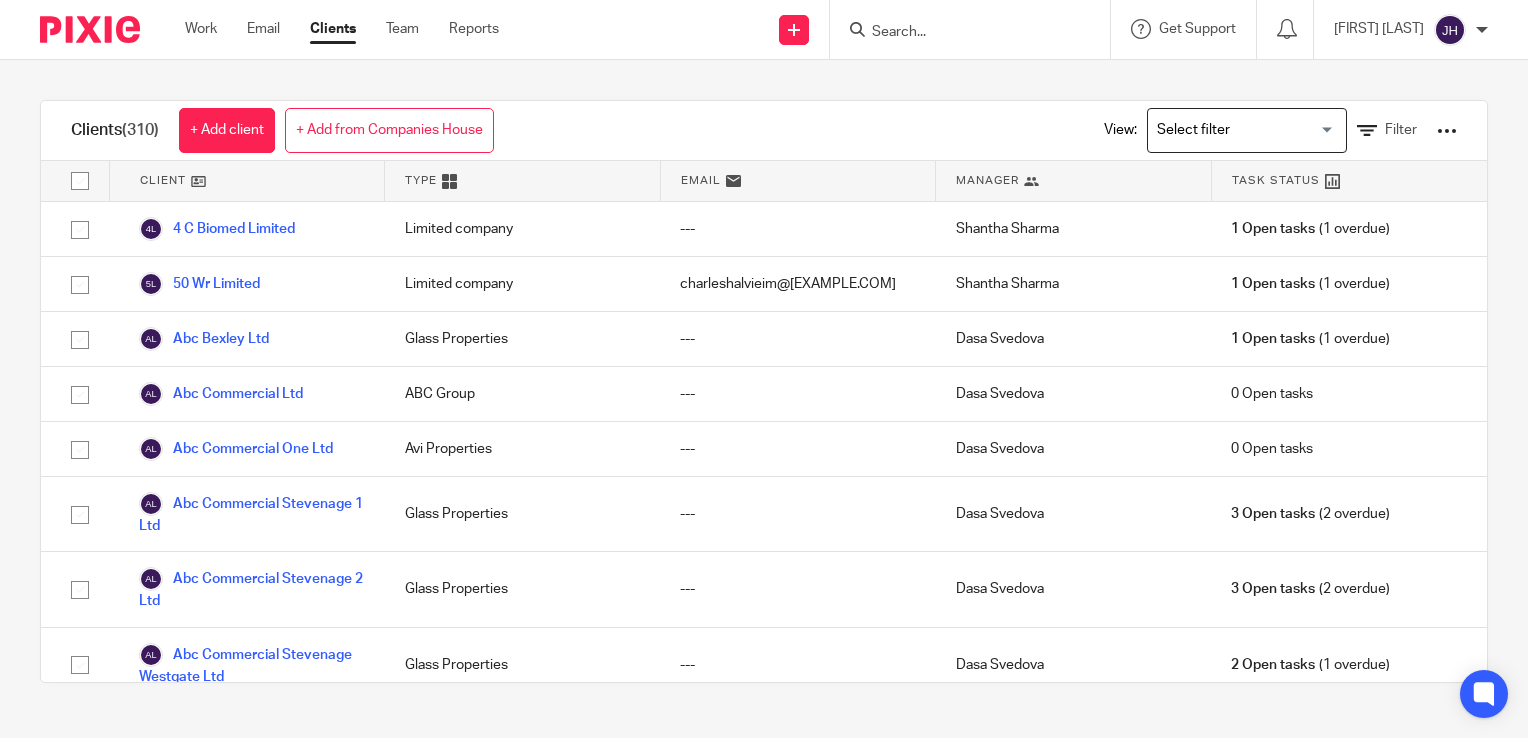 scroll, scrollTop: 0, scrollLeft: 0, axis: both 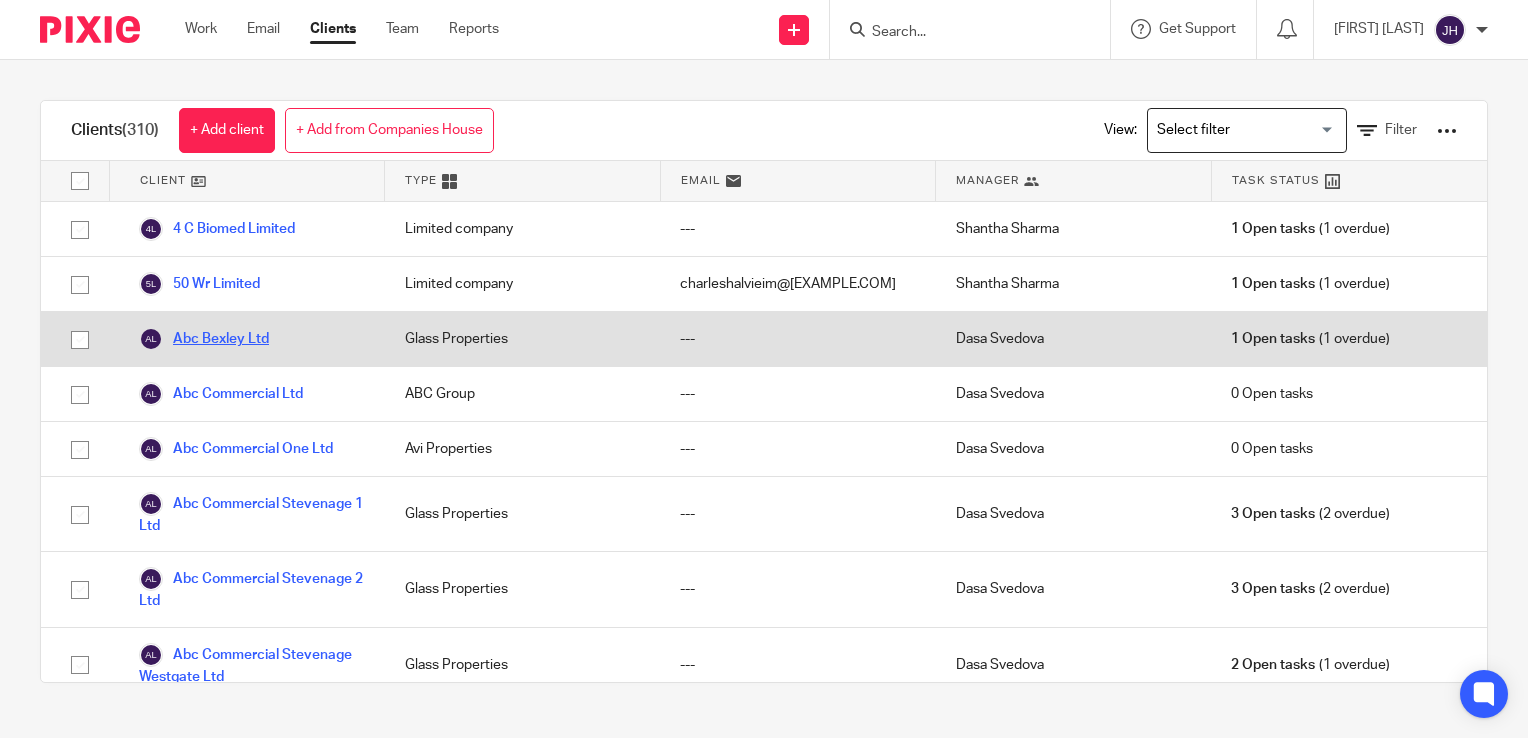 click on "Abc Bexley Ltd" at bounding box center [204, 339] 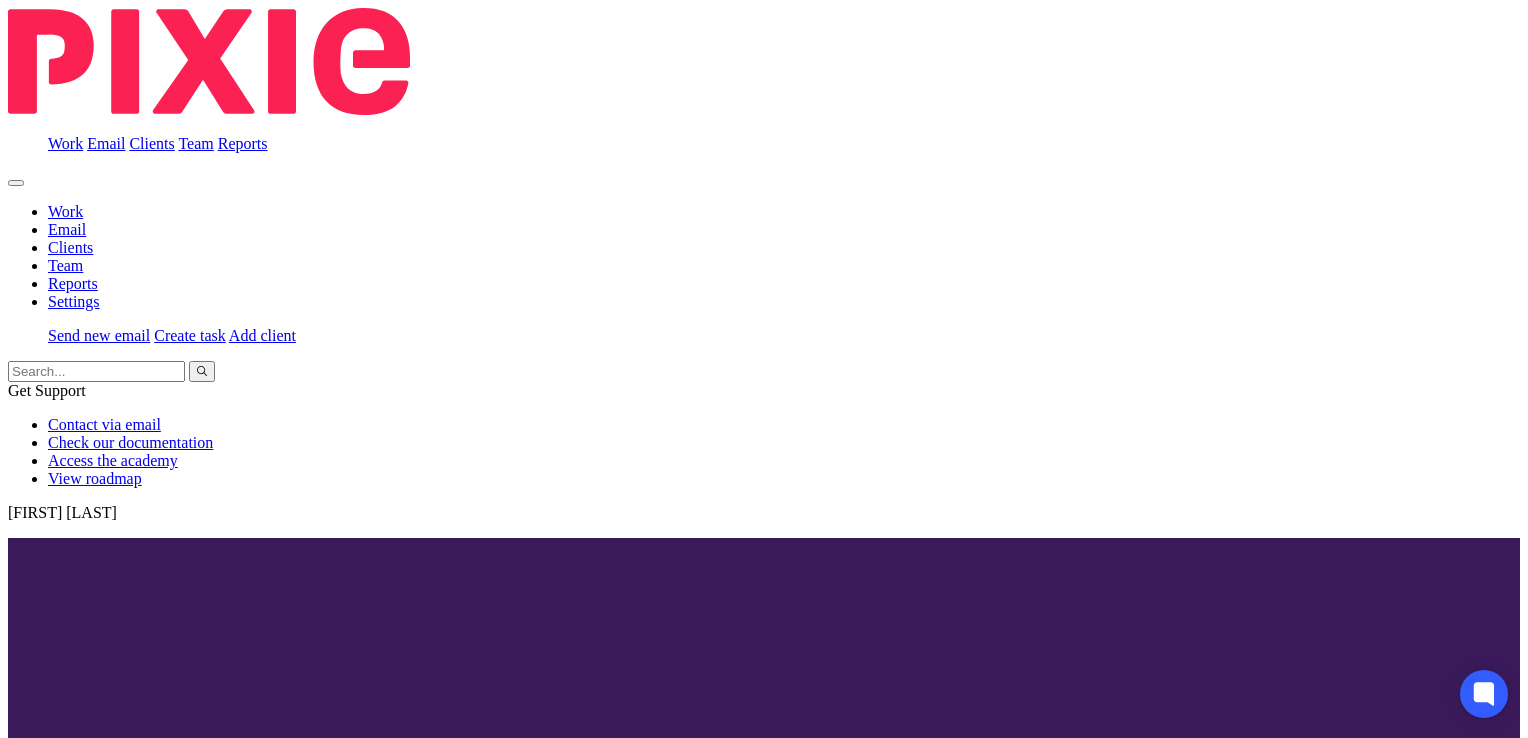 scroll, scrollTop: 0, scrollLeft: 0, axis: both 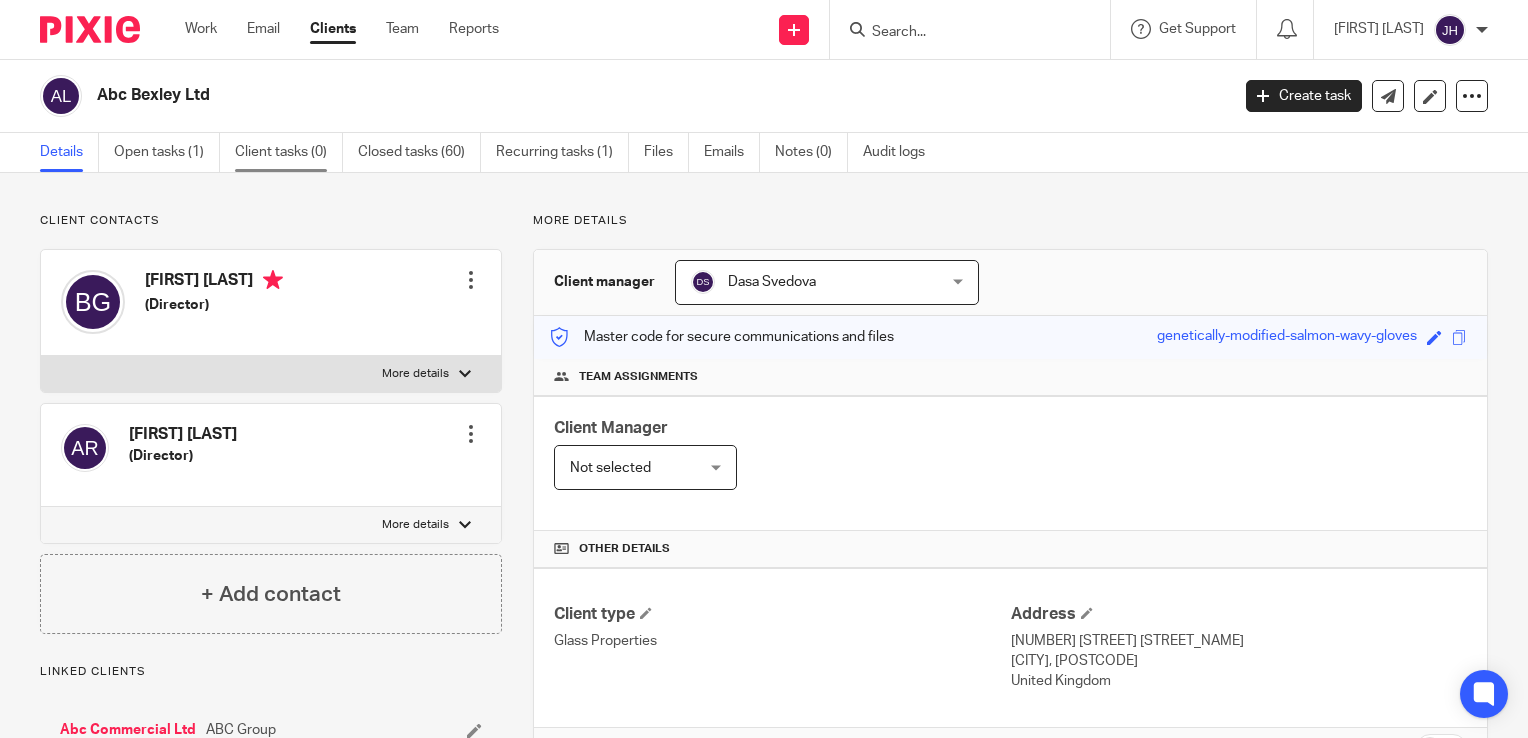 click on "Client tasks (0)" at bounding box center (289, 152) 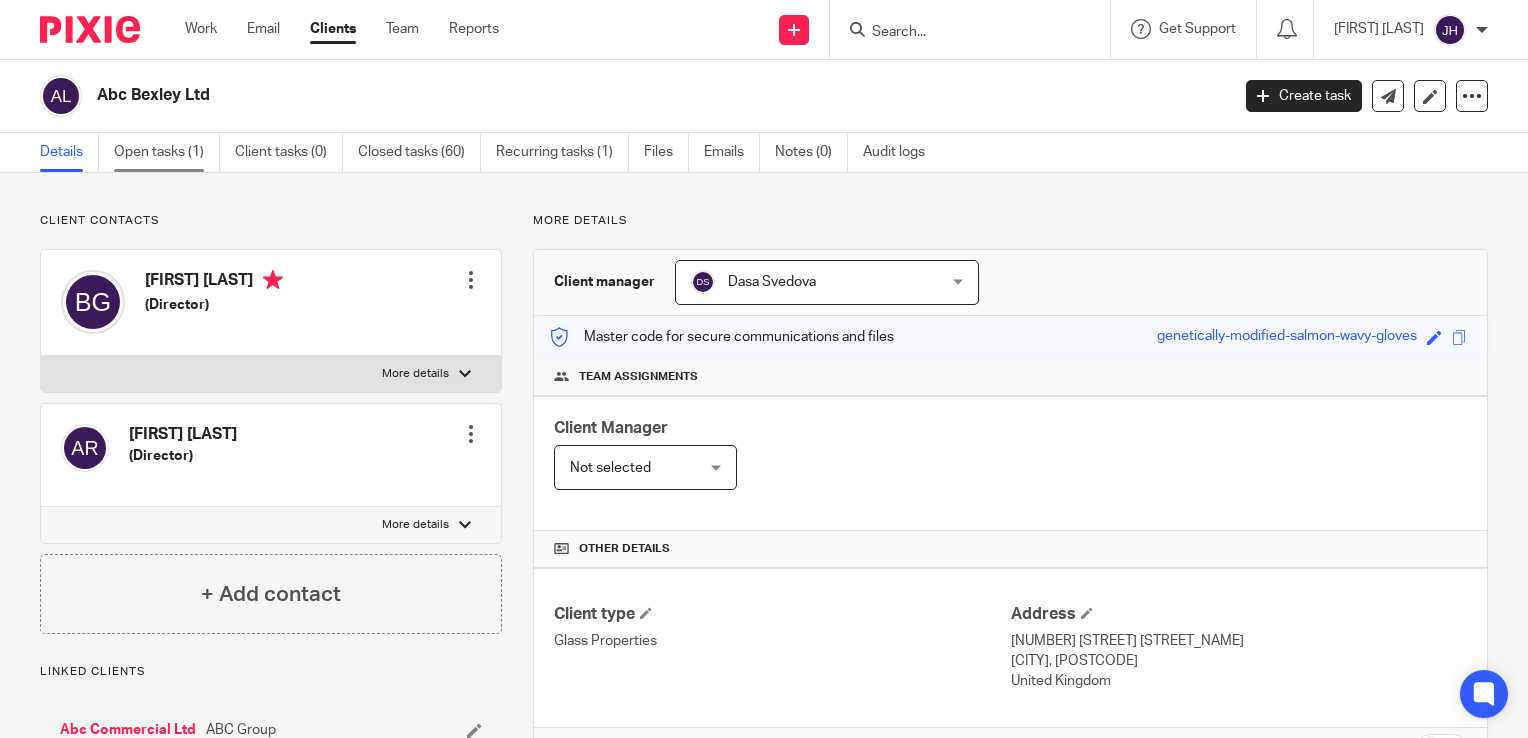 click on "Open tasks (1)" at bounding box center [167, 152] 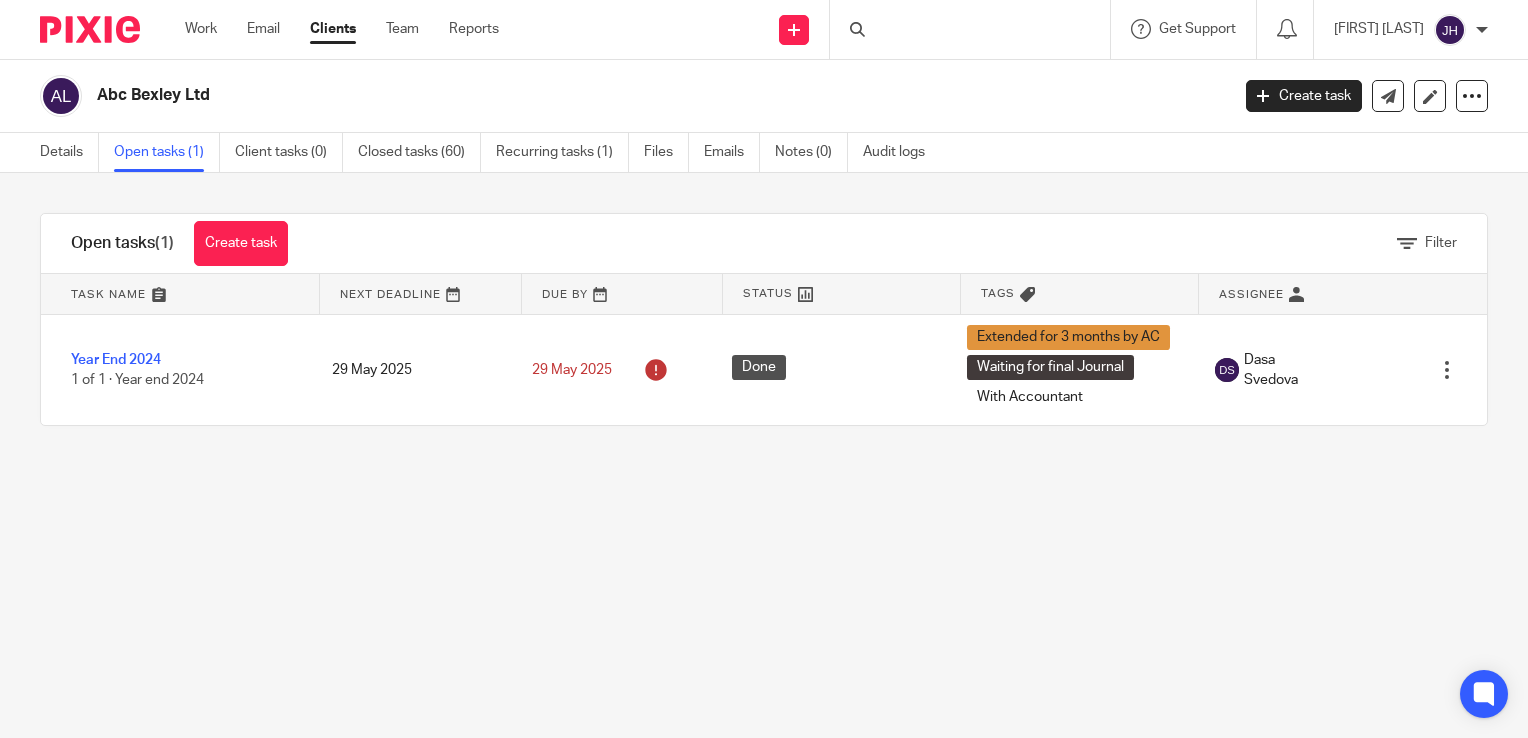 scroll, scrollTop: 0, scrollLeft: 0, axis: both 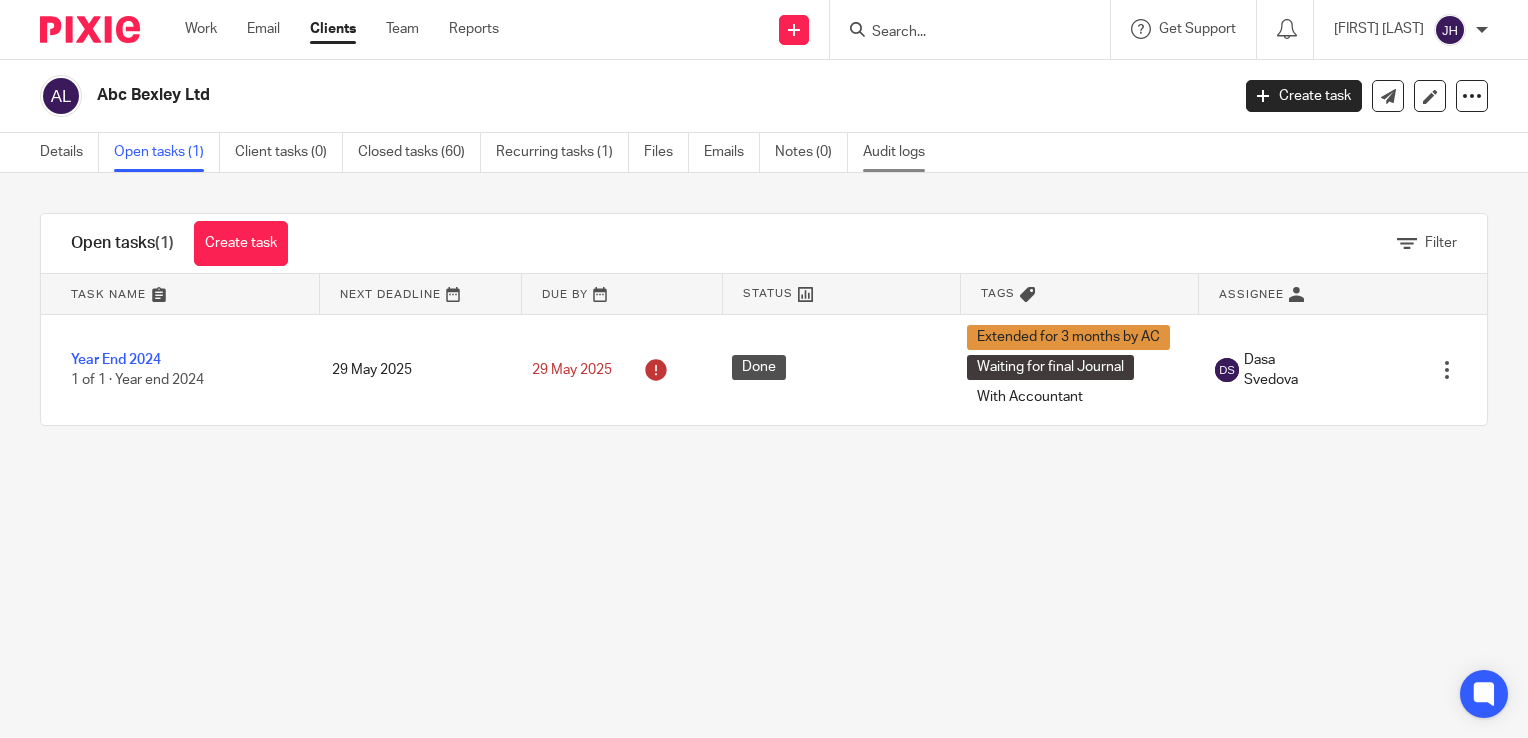 click on "Audit logs" at bounding box center [901, 152] 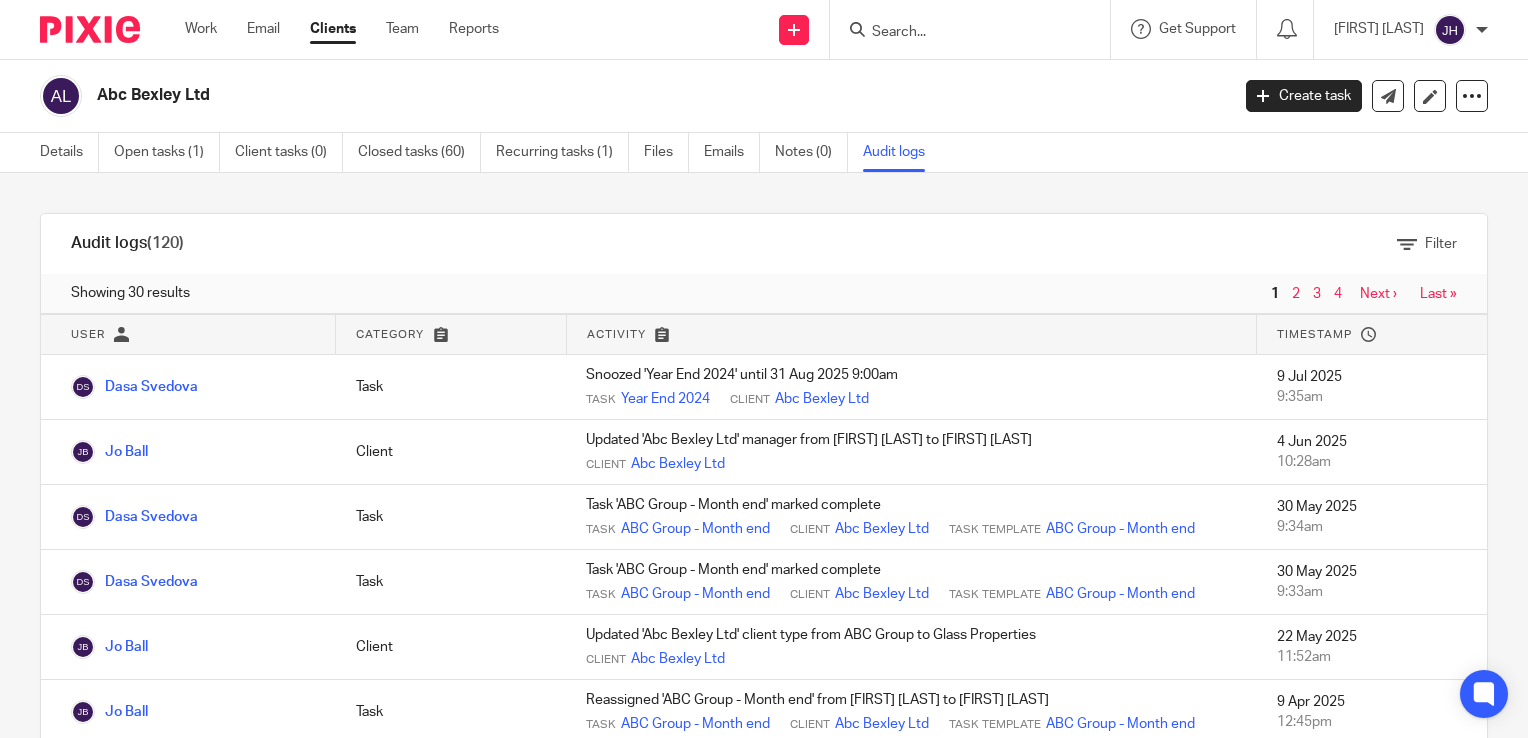 scroll, scrollTop: 0, scrollLeft: 0, axis: both 